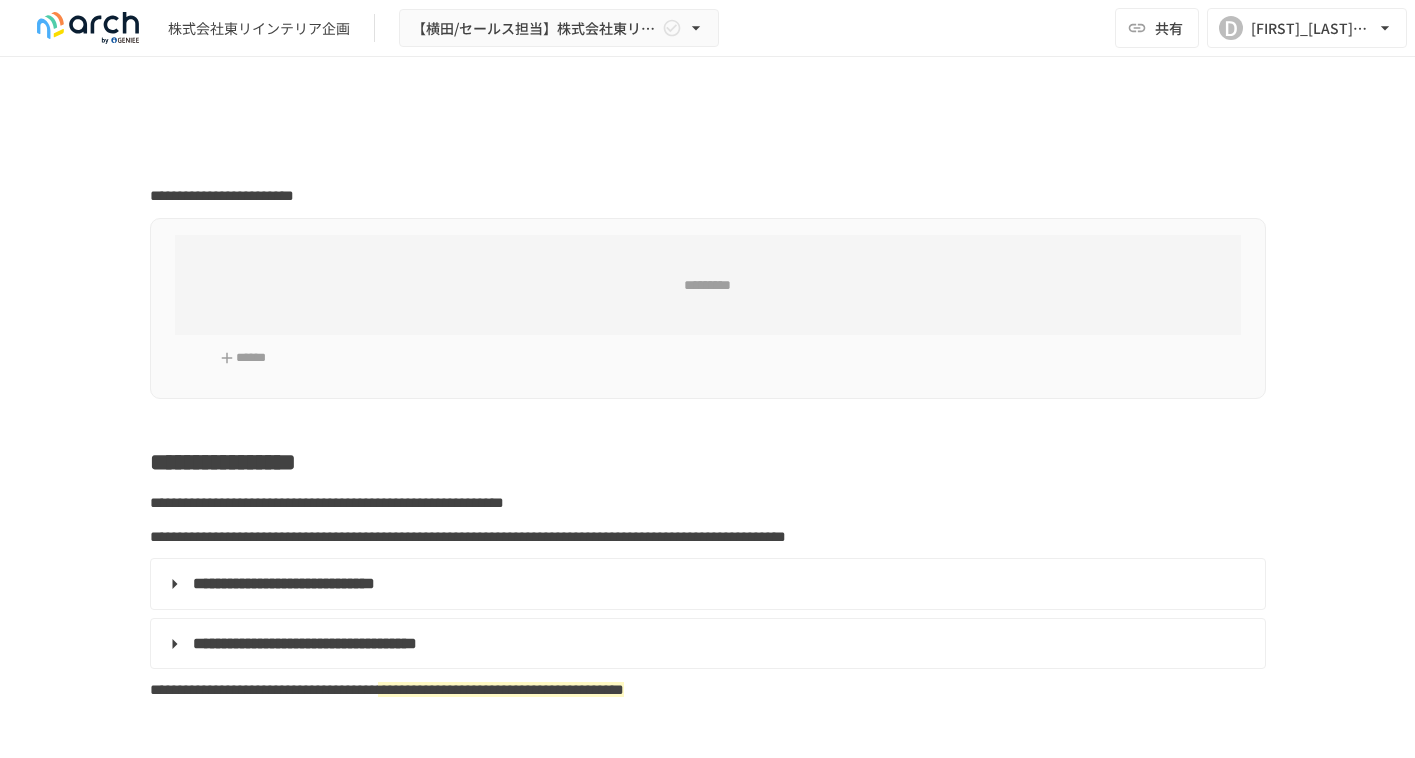 scroll, scrollTop: 0, scrollLeft: 0, axis: both 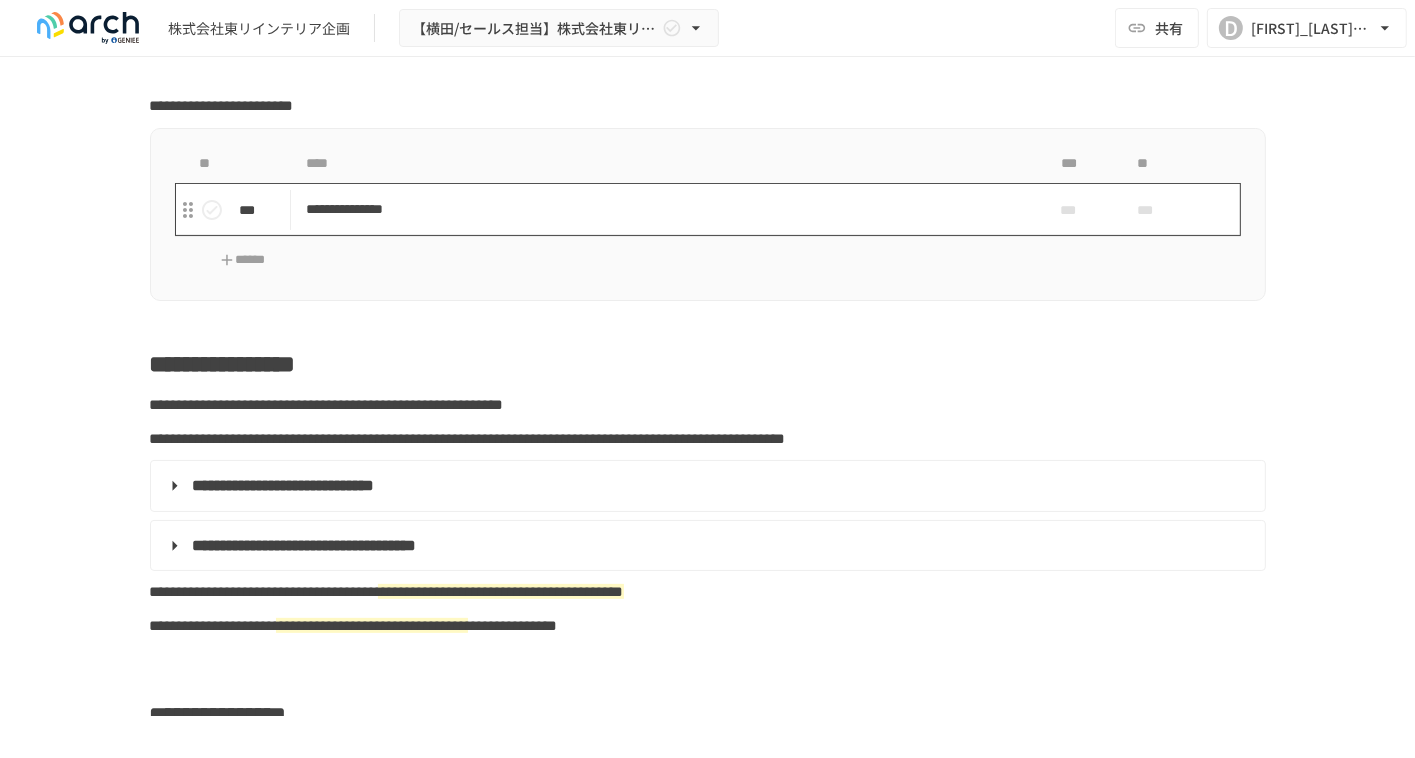 click on "**********" at bounding box center (666, 209) 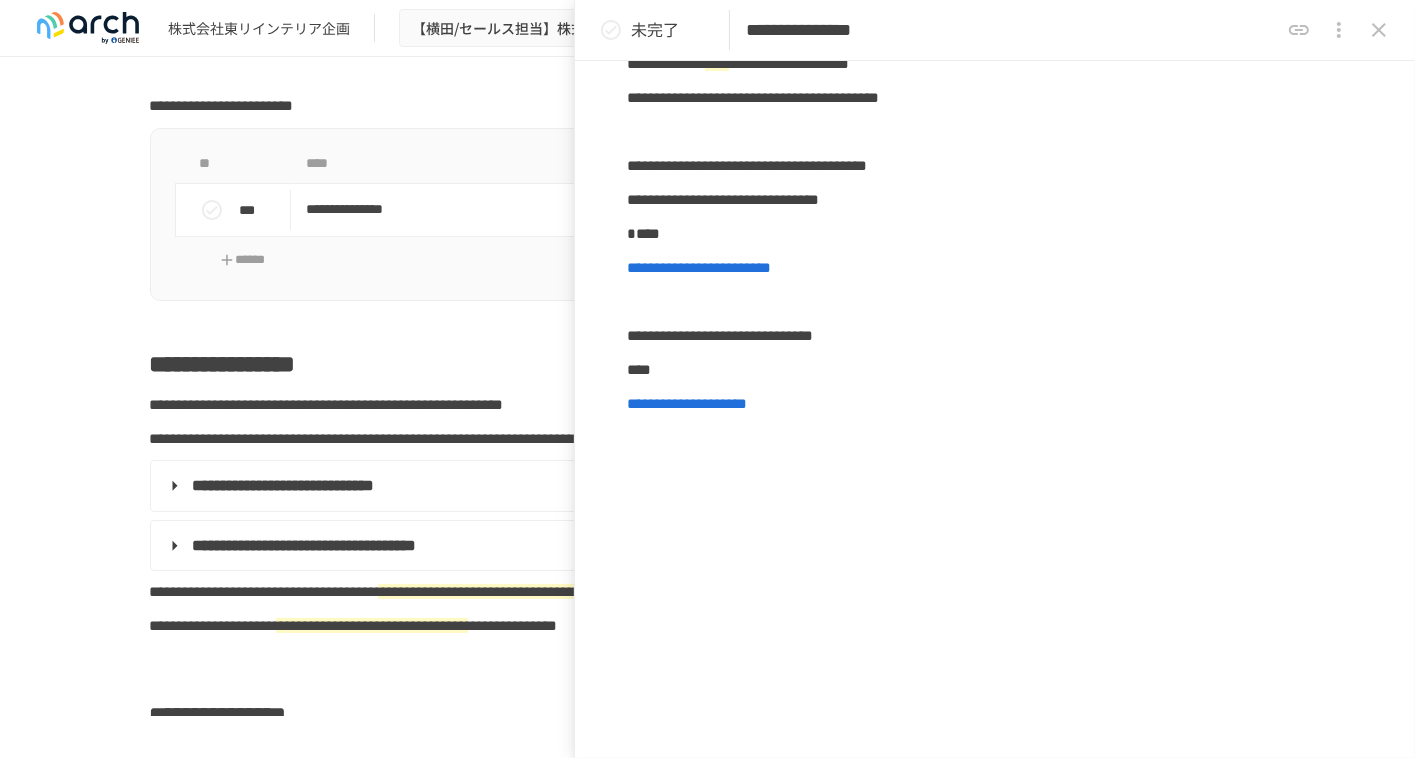 scroll, scrollTop: 0, scrollLeft: 0, axis: both 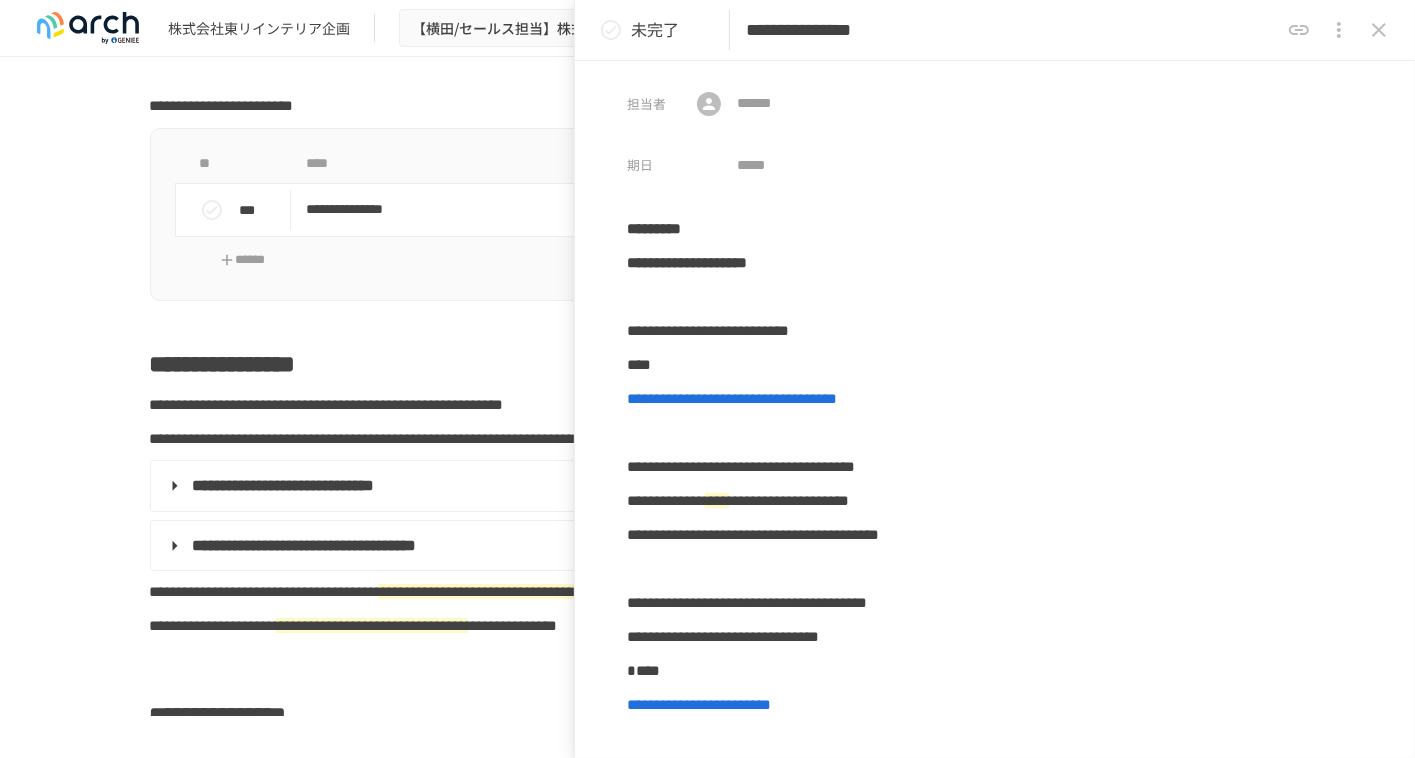 click on "**********" at bounding box center [707, 386] 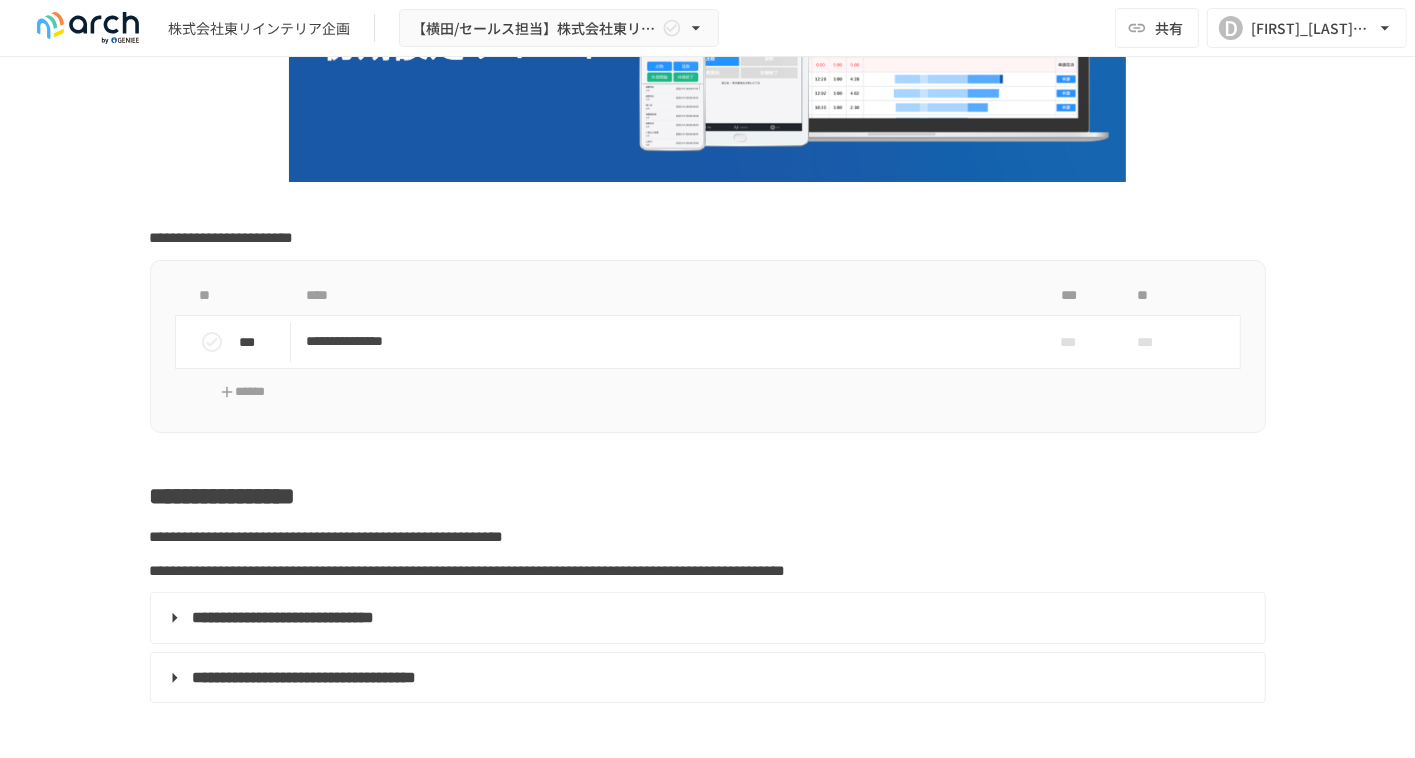 scroll, scrollTop: 400, scrollLeft: 0, axis: vertical 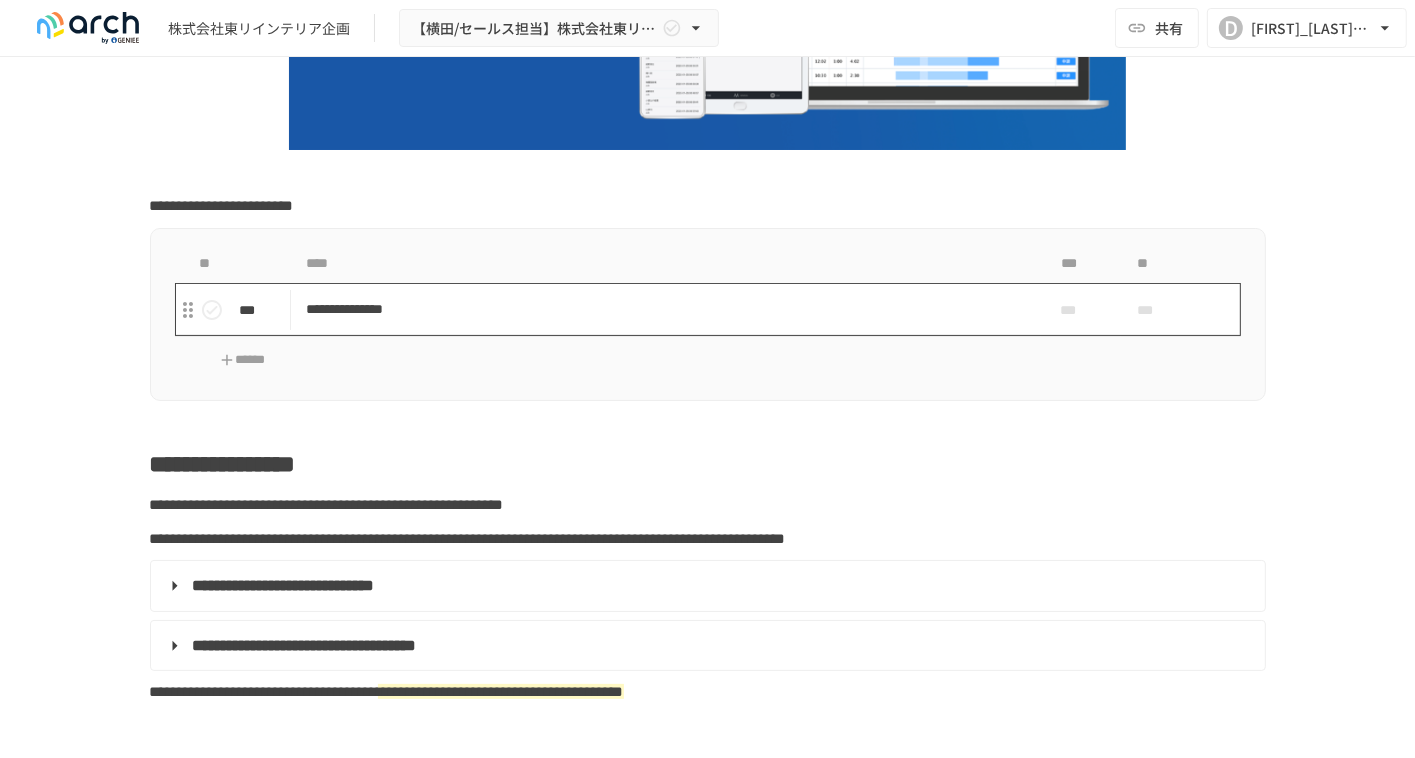 click on "**********" at bounding box center (666, 309) 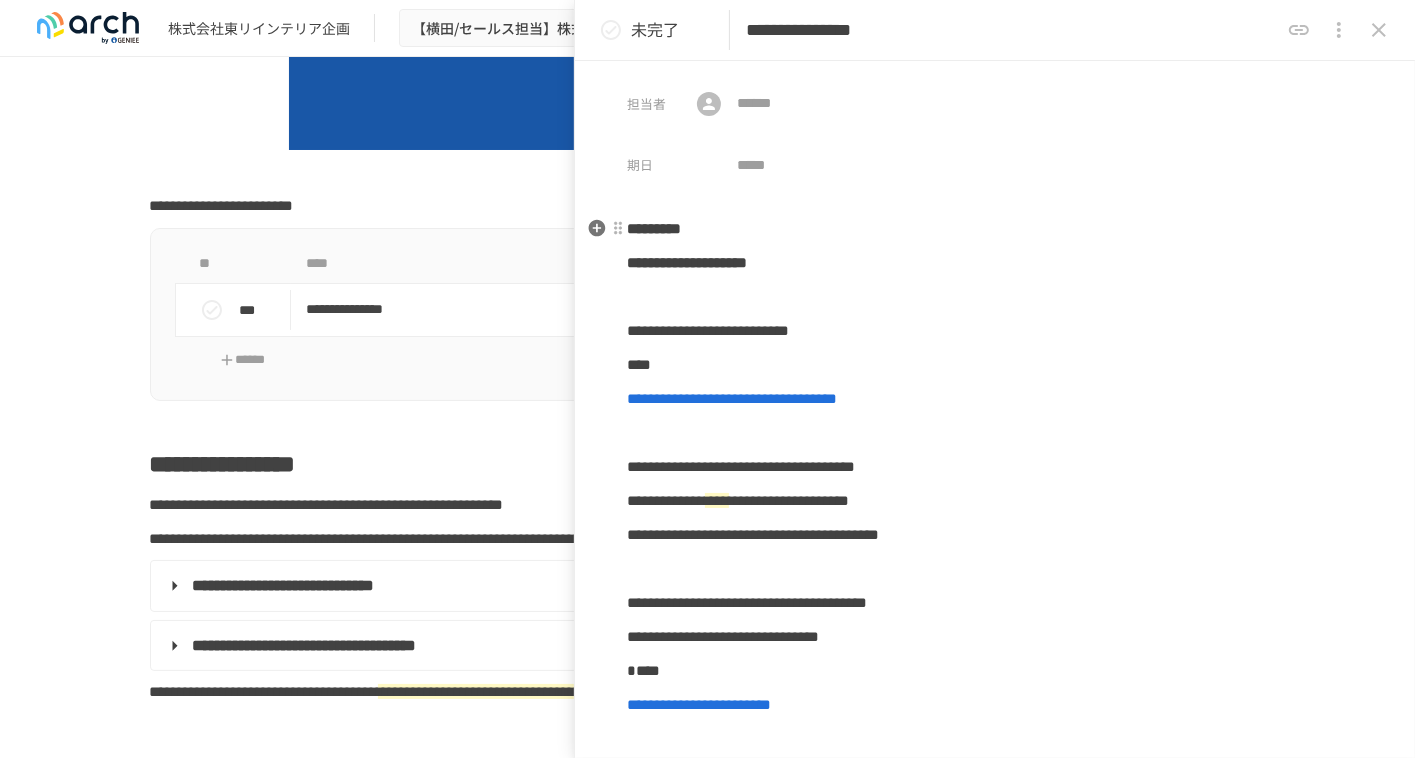 click on "*********" at bounding box center (995, 229) 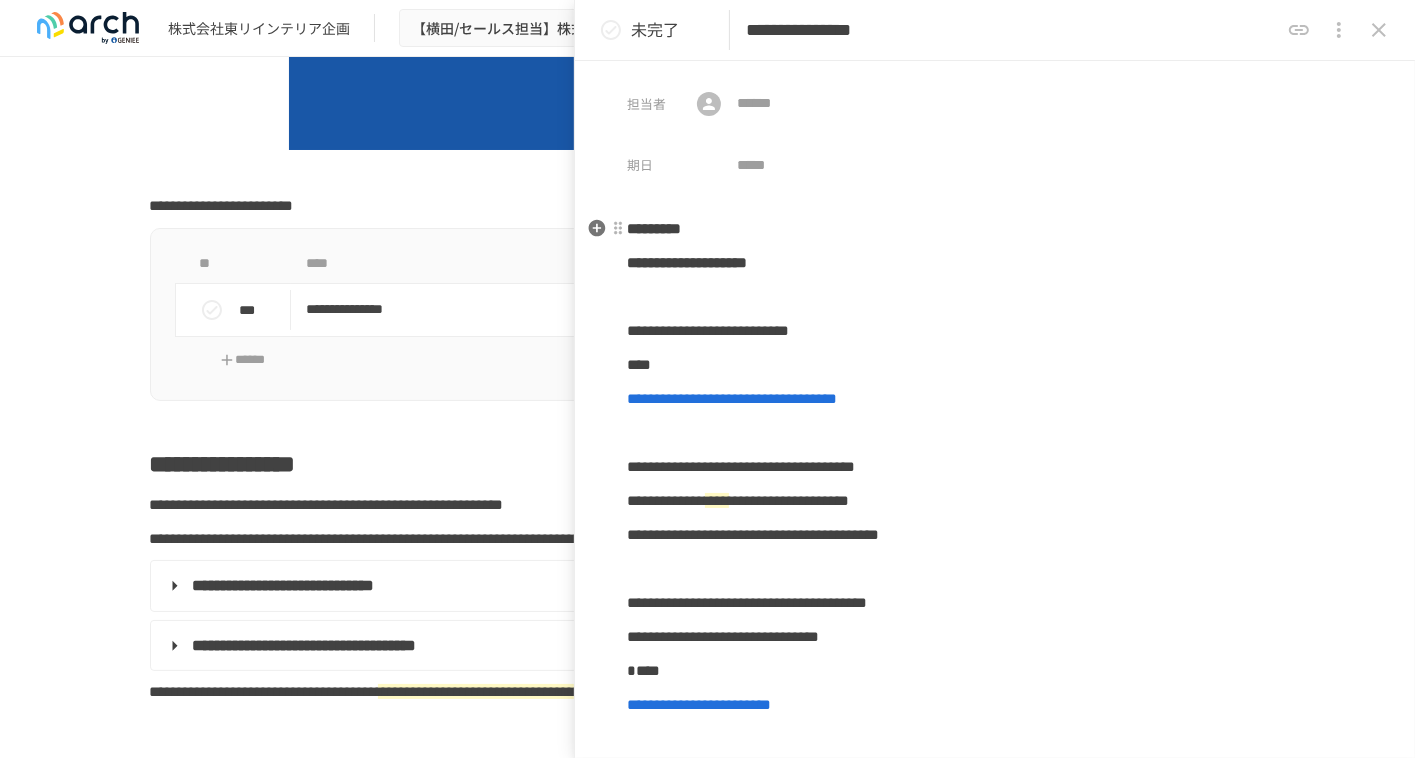 type 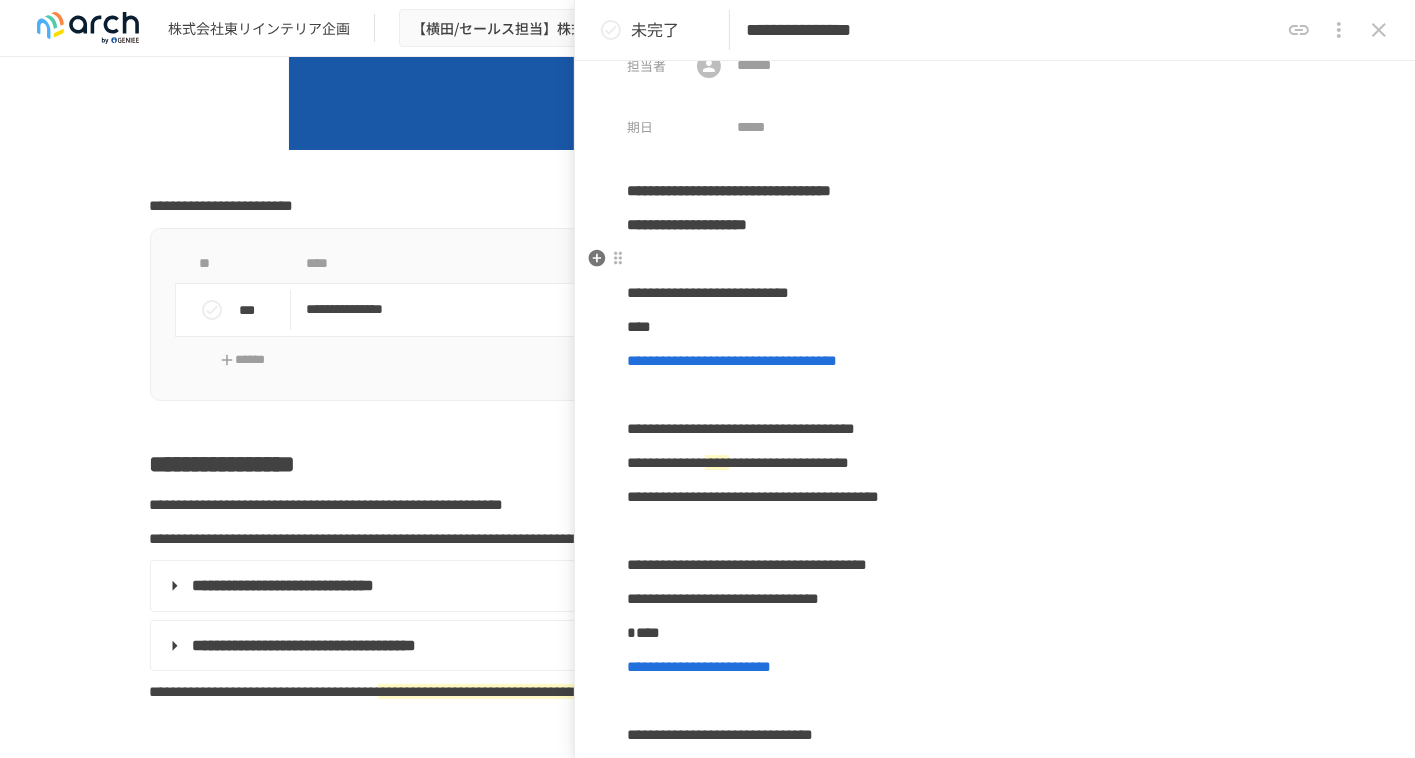 scroll, scrollTop: 0, scrollLeft: 0, axis: both 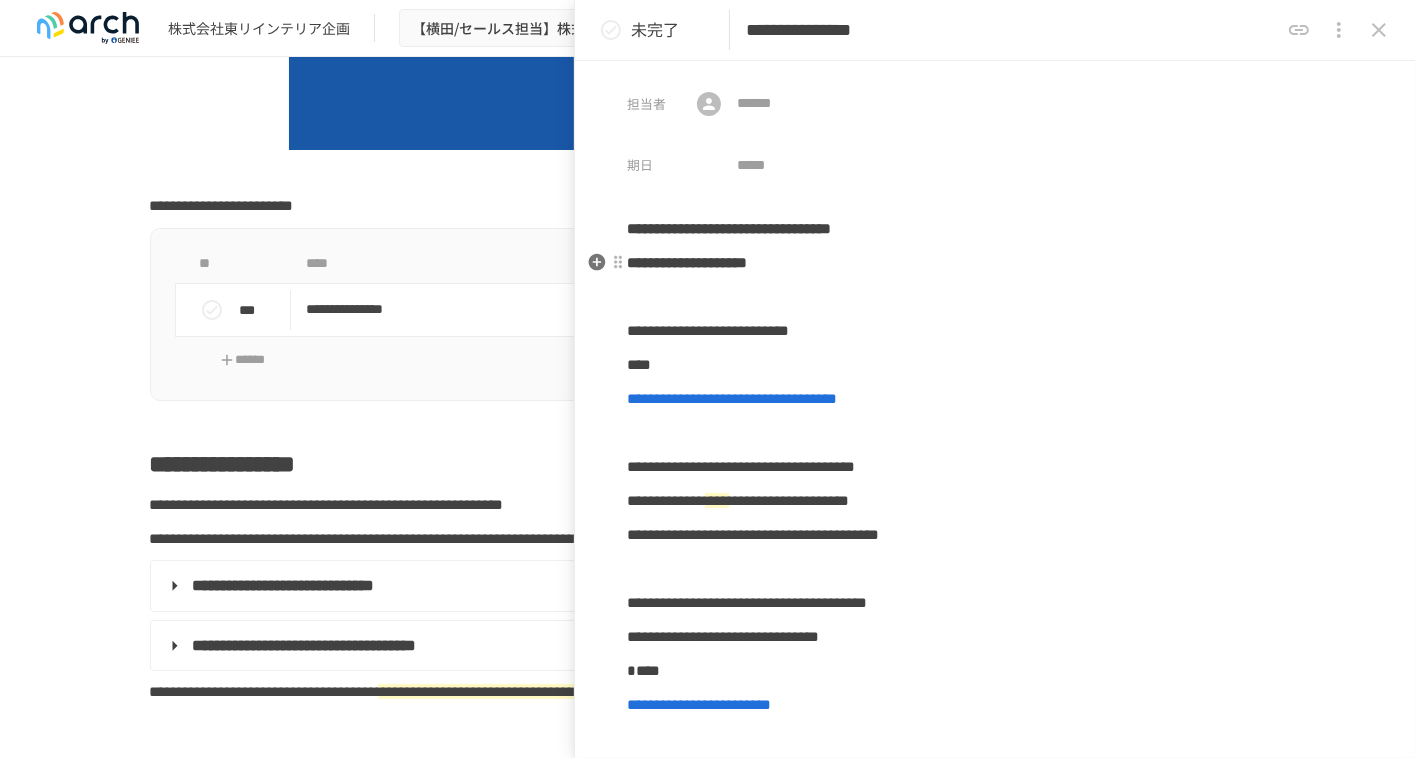 click on "**********" at bounding box center [995, 263] 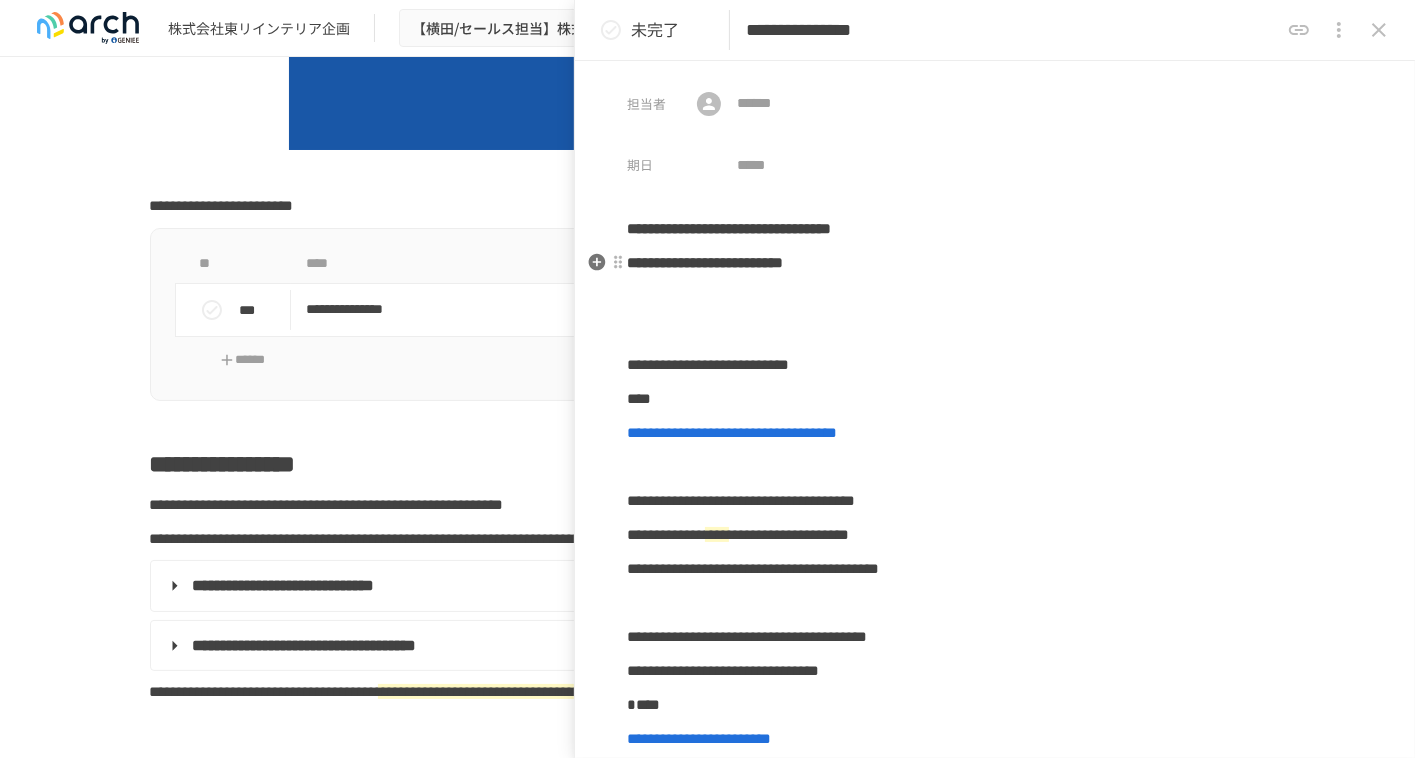 click on "**********" at bounding box center (995, 263) 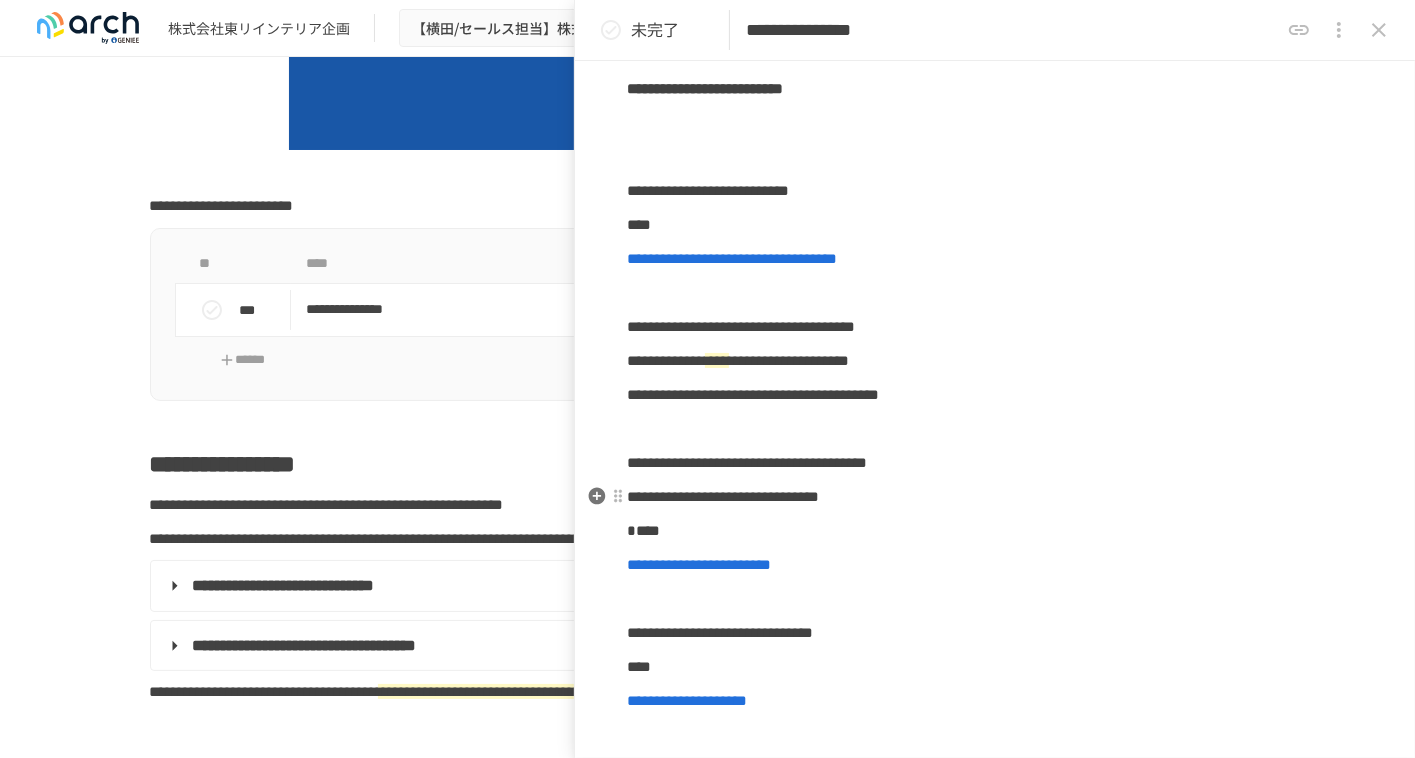 scroll, scrollTop: 0, scrollLeft: 0, axis: both 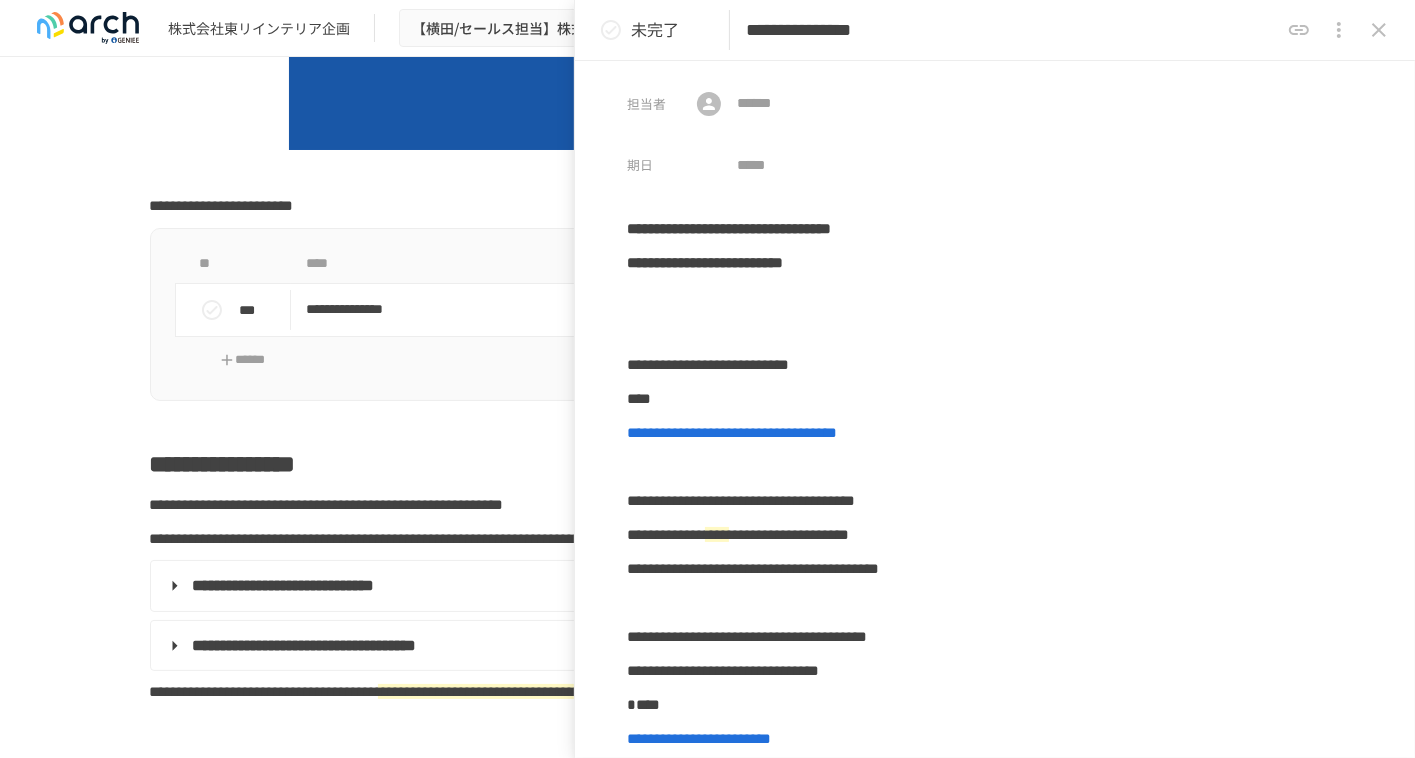 click 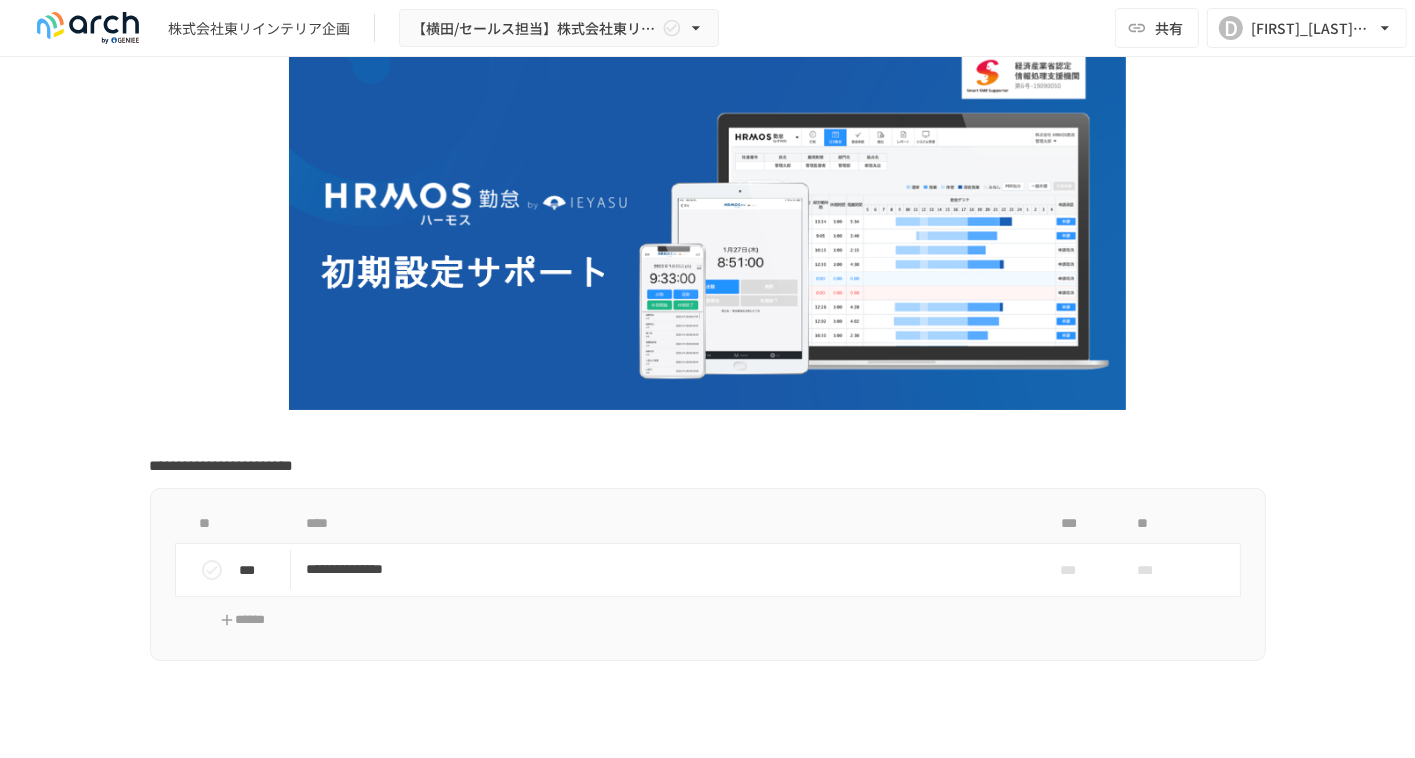 scroll, scrollTop: 0, scrollLeft: 0, axis: both 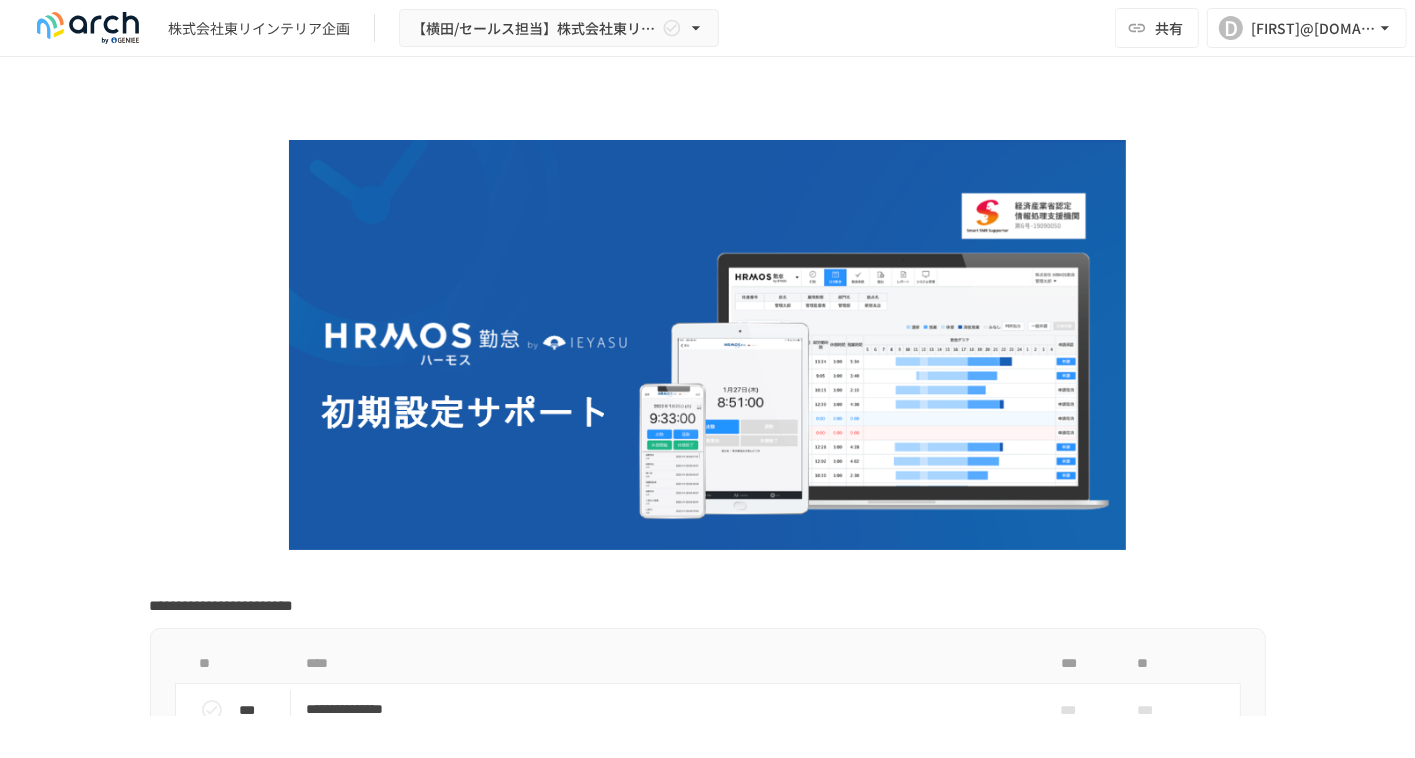 click on "**********" at bounding box center [707, 386] 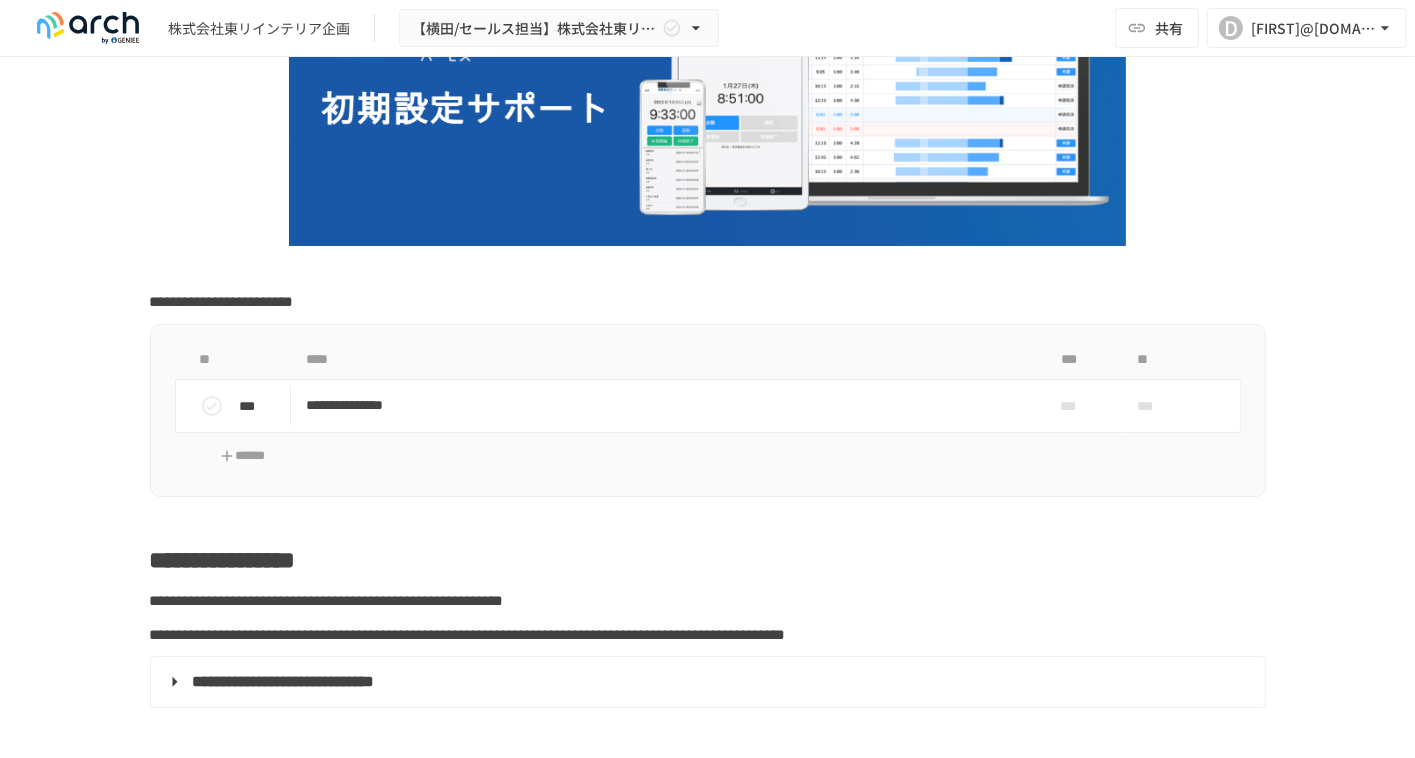 scroll, scrollTop: 300, scrollLeft: 0, axis: vertical 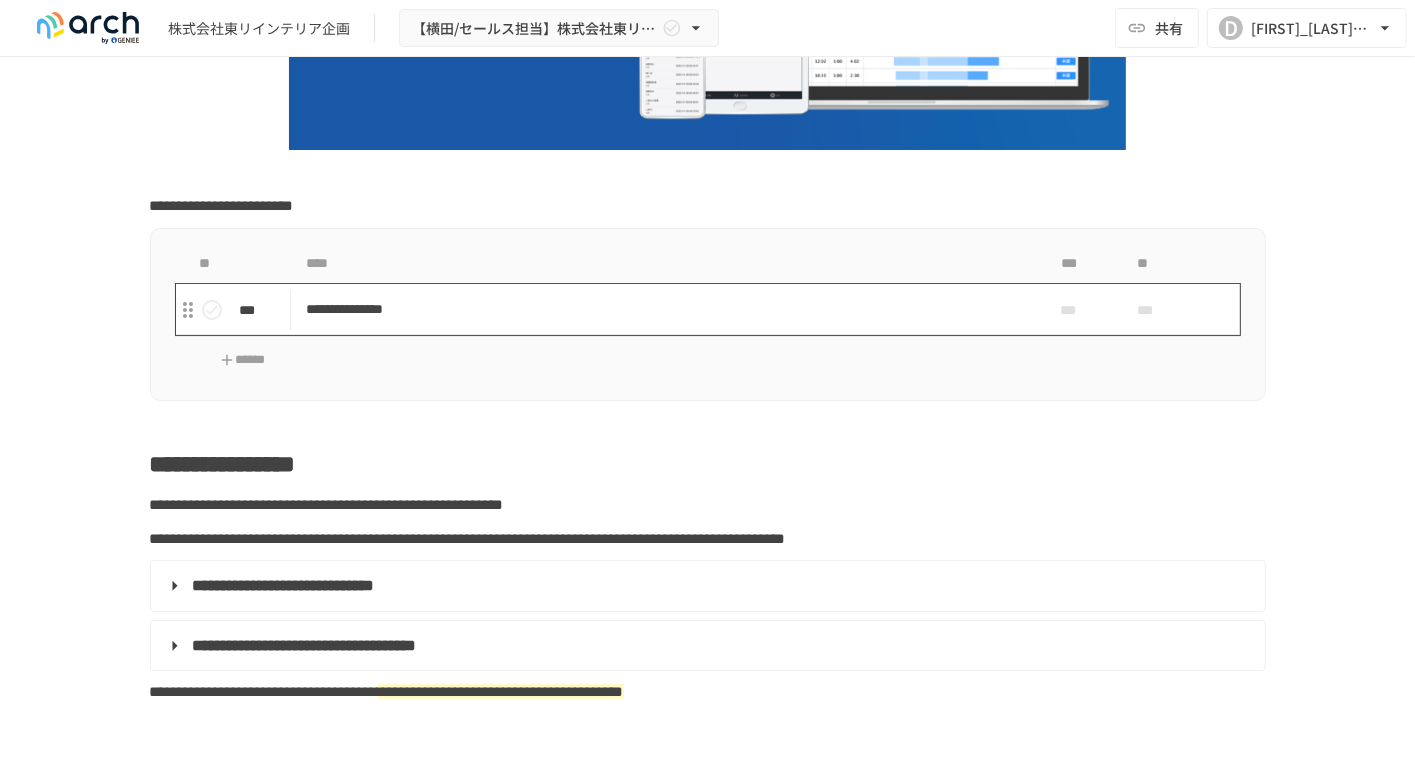 click on "**********" at bounding box center (666, 309) 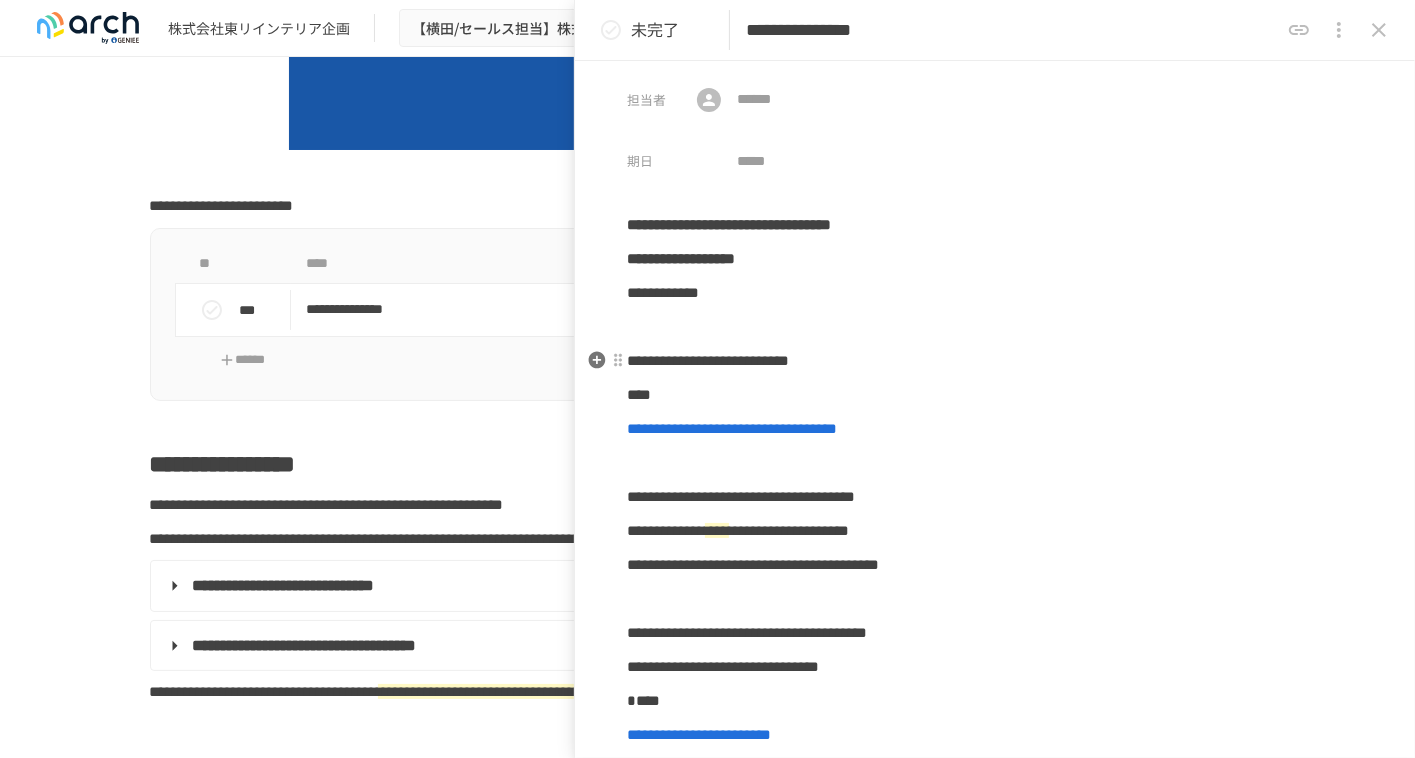 scroll, scrollTop: 0, scrollLeft: 0, axis: both 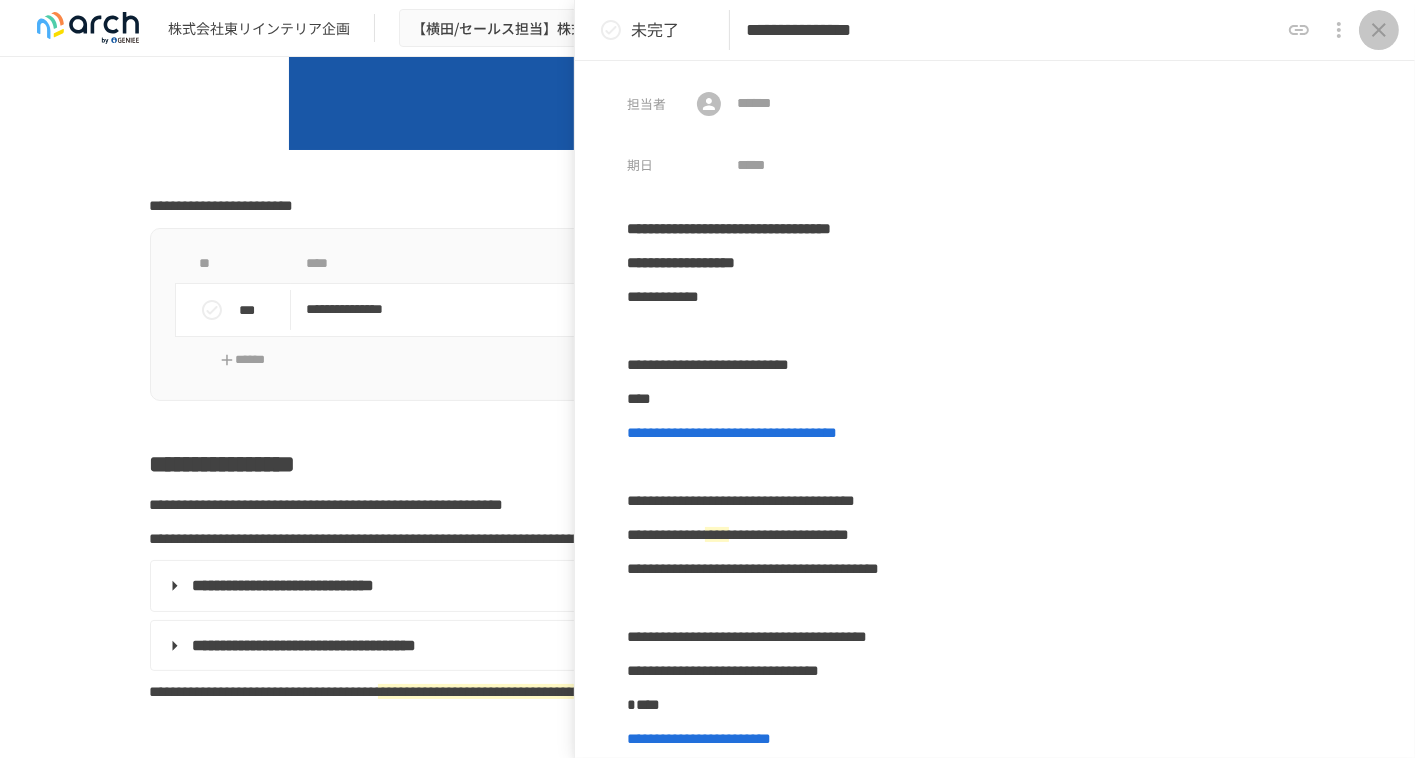 click 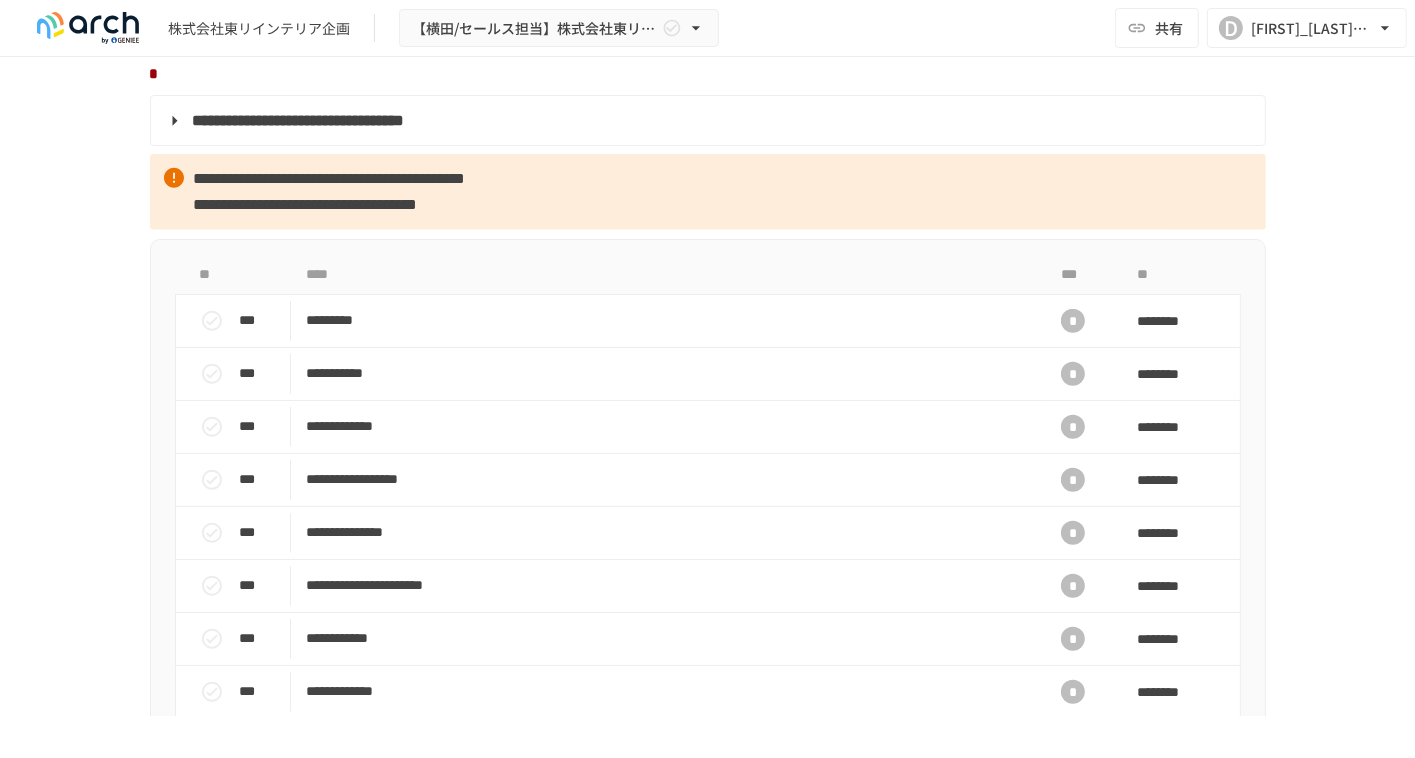 scroll, scrollTop: 1900, scrollLeft: 0, axis: vertical 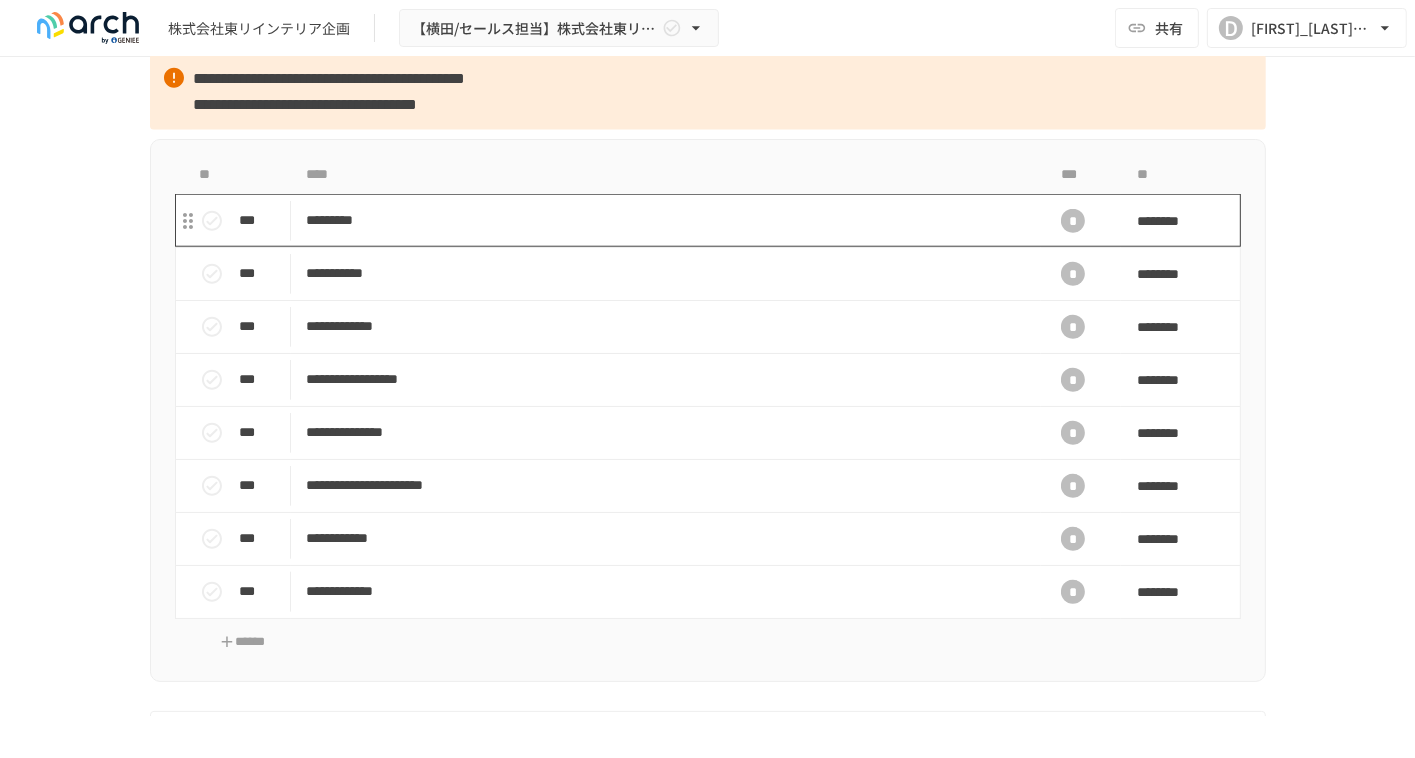 click on "*********" at bounding box center (666, 220) 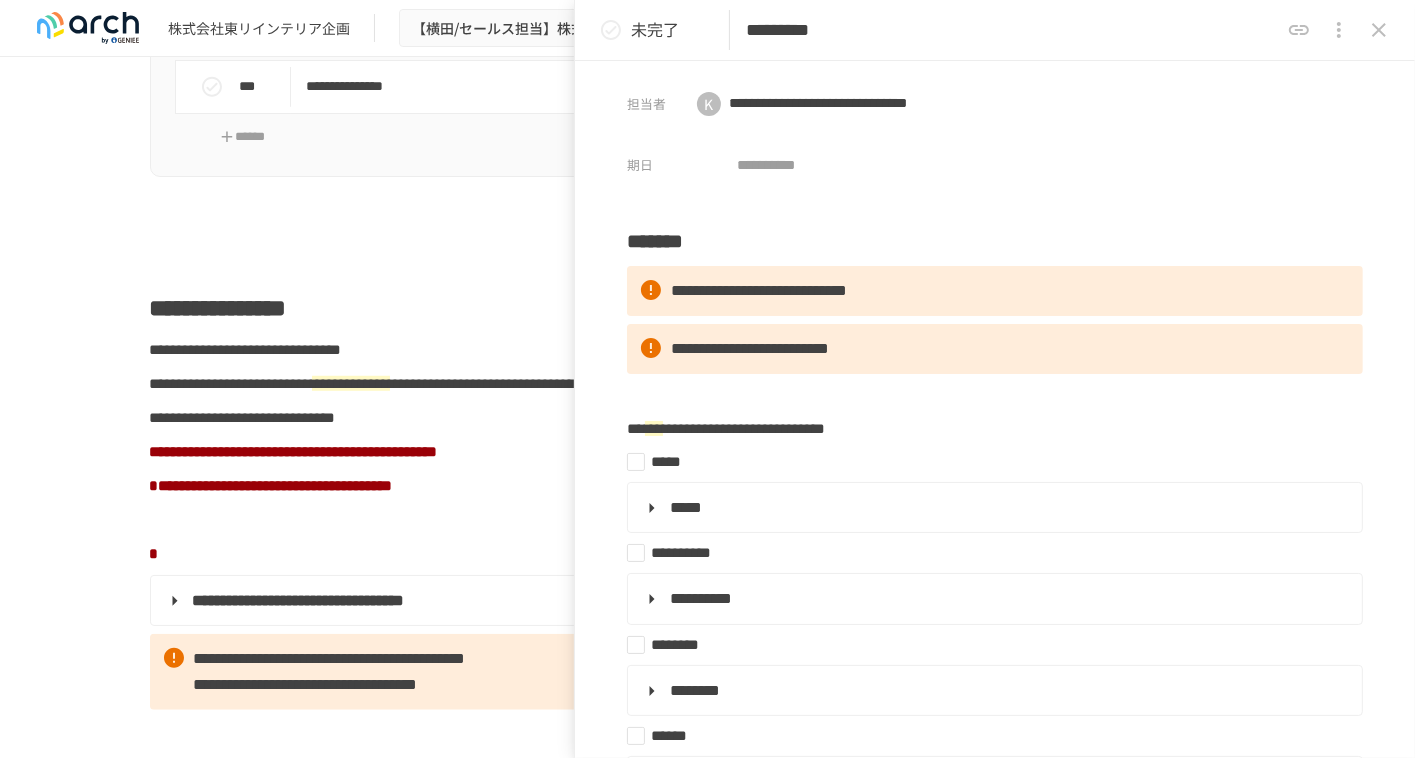 scroll, scrollTop: 1100, scrollLeft: 0, axis: vertical 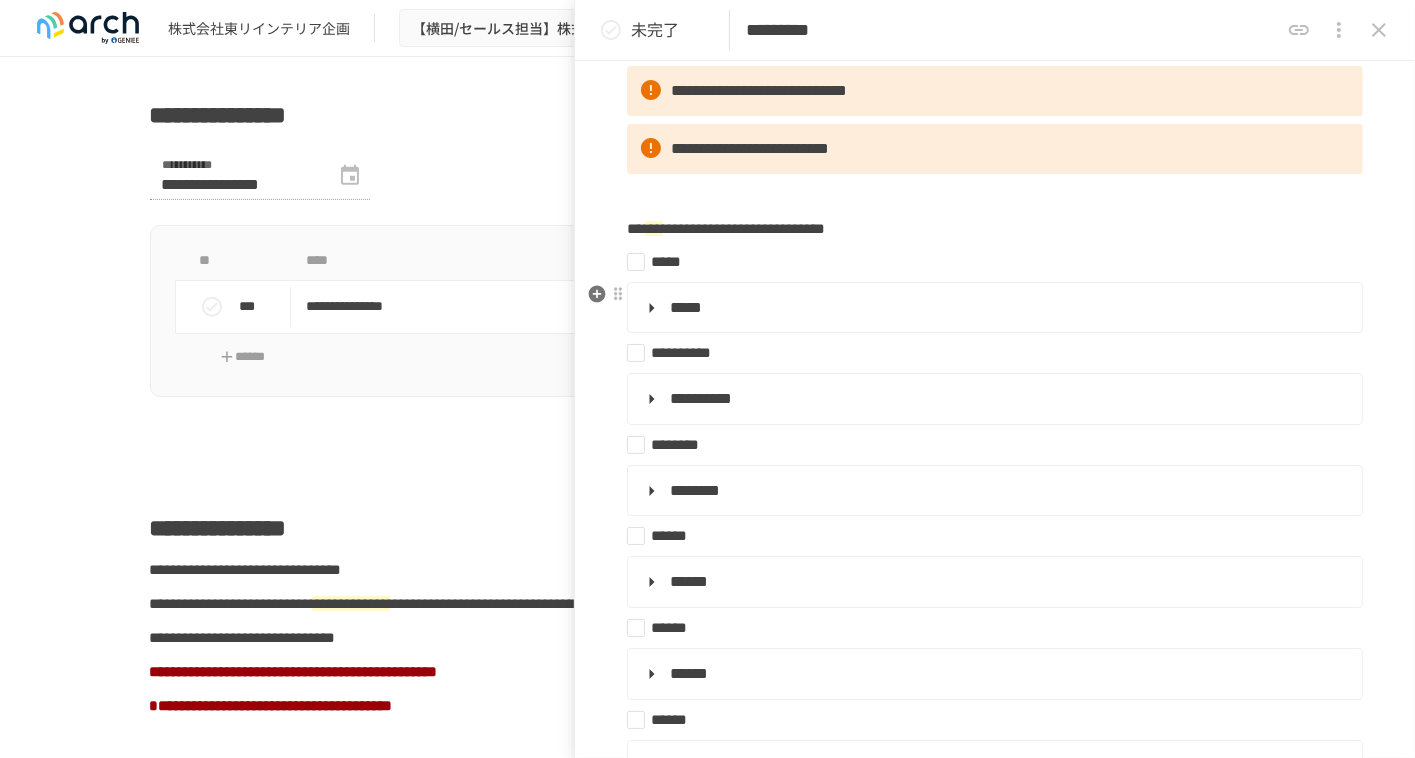 click on "*****" at bounding box center [993, 308] 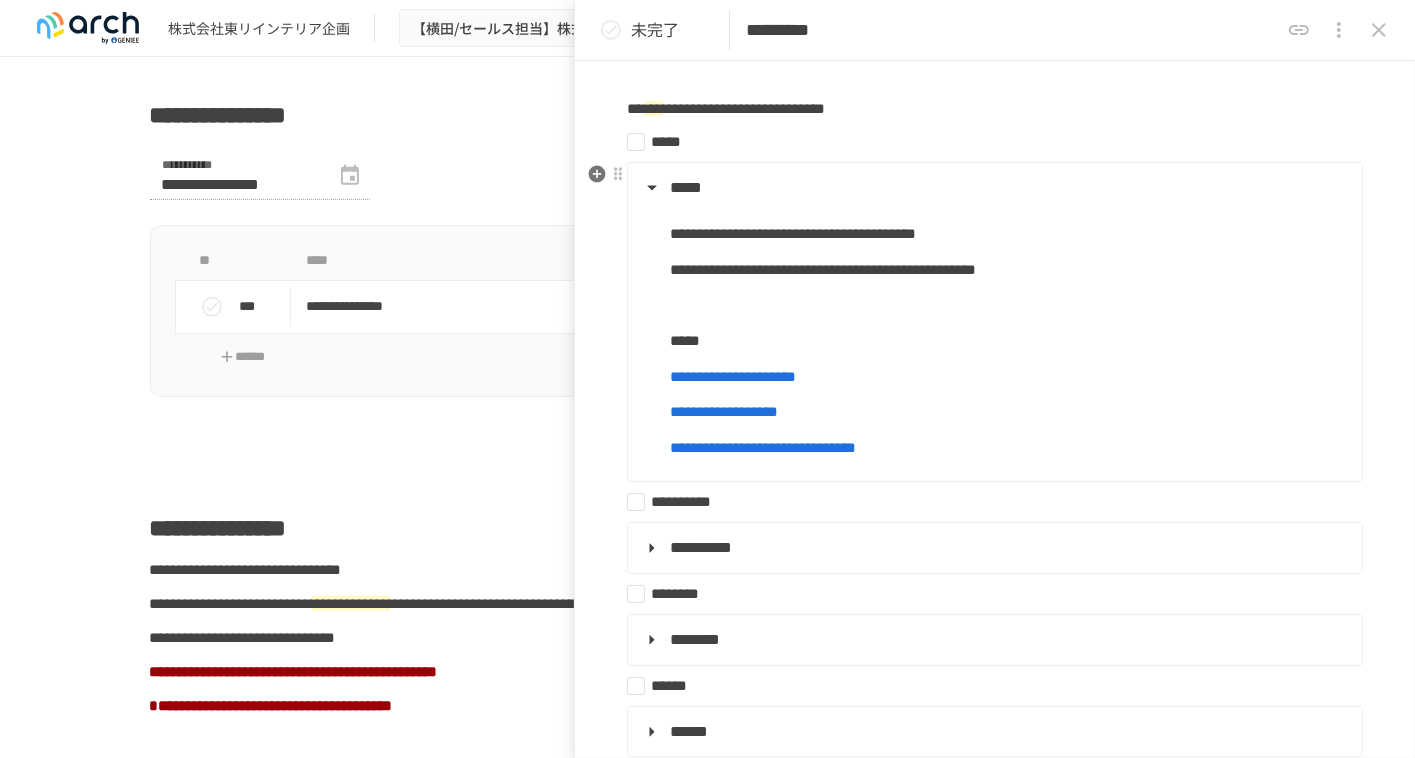 scroll, scrollTop: 400, scrollLeft: 0, axis: vertical 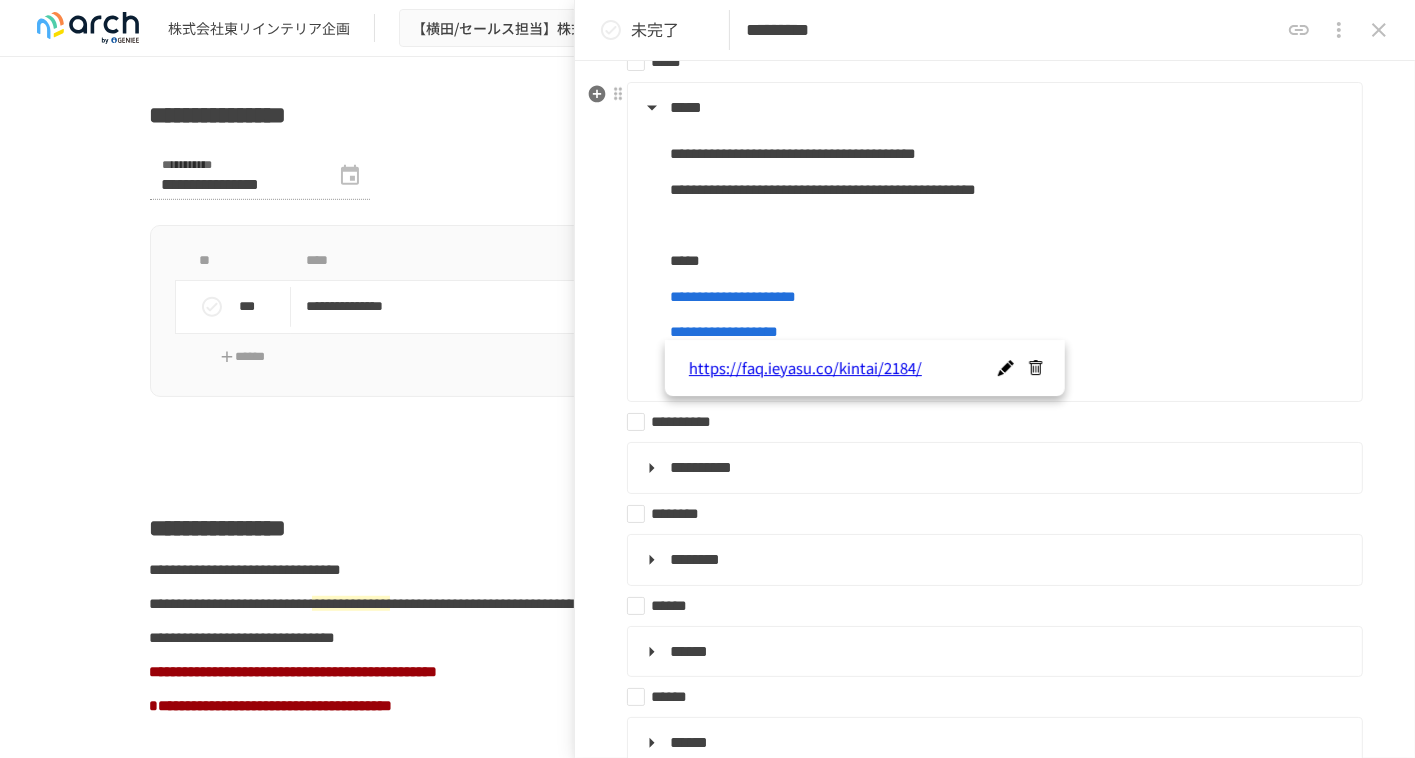 click on "**********" at bounding box center (733, 296) 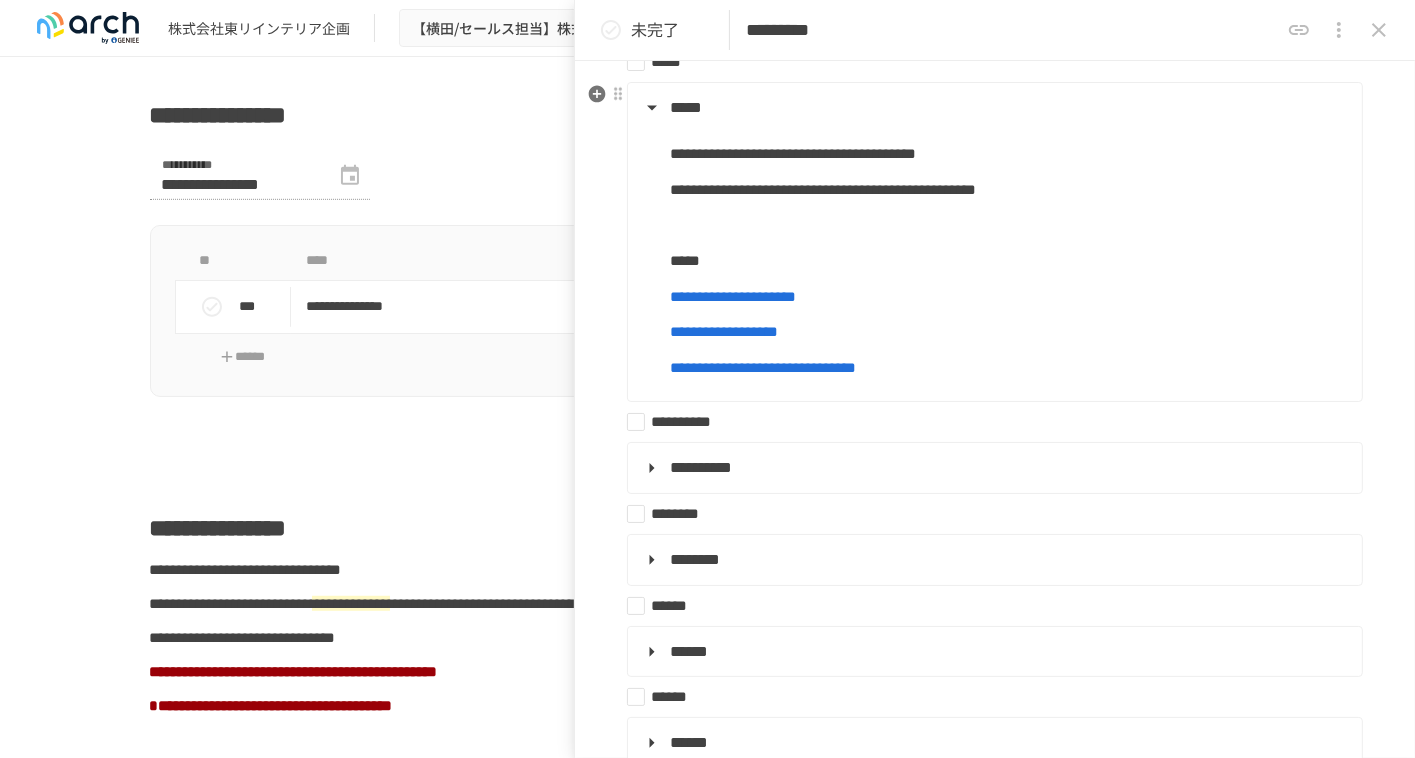 click at bounding box center (1008, 225) 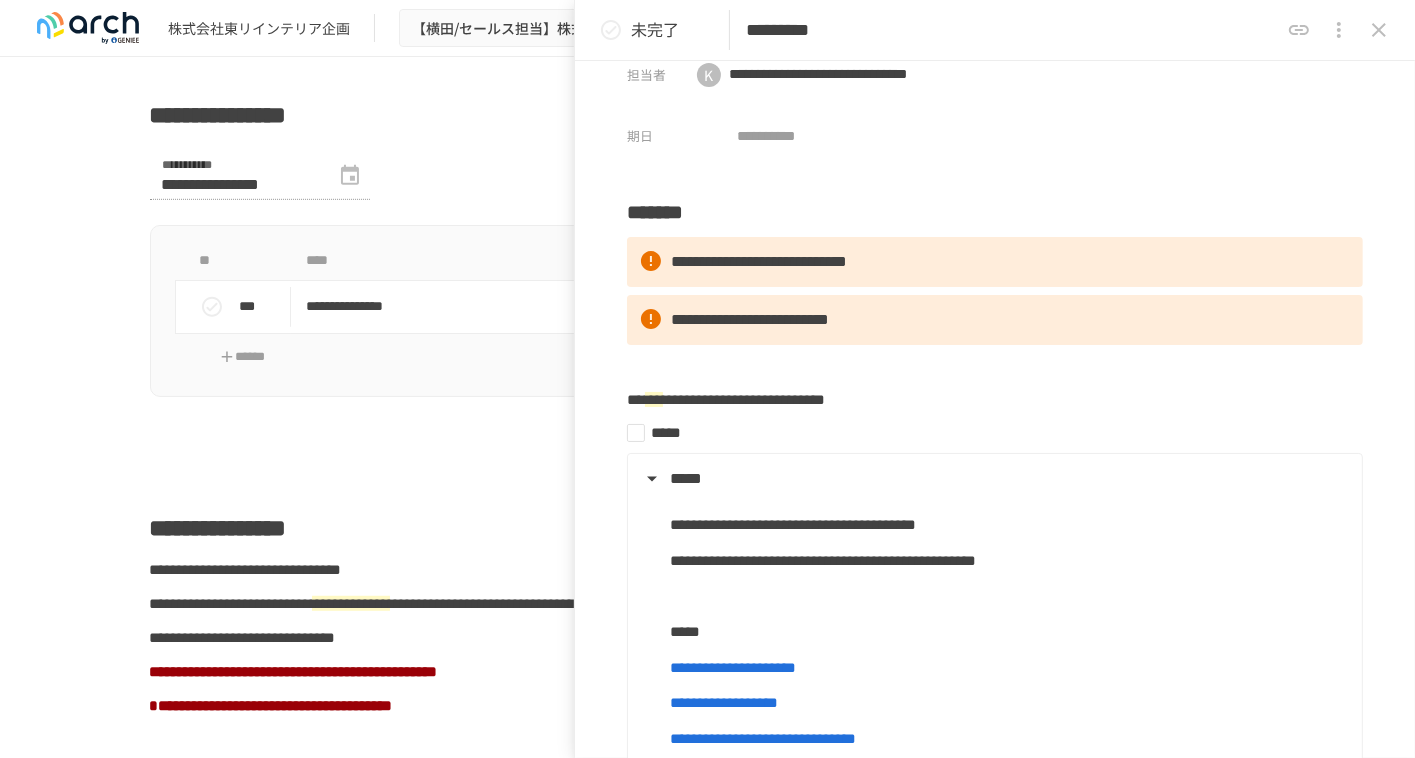 scroll, scrollTop: 0, scrollLeft: 0, axis: both 